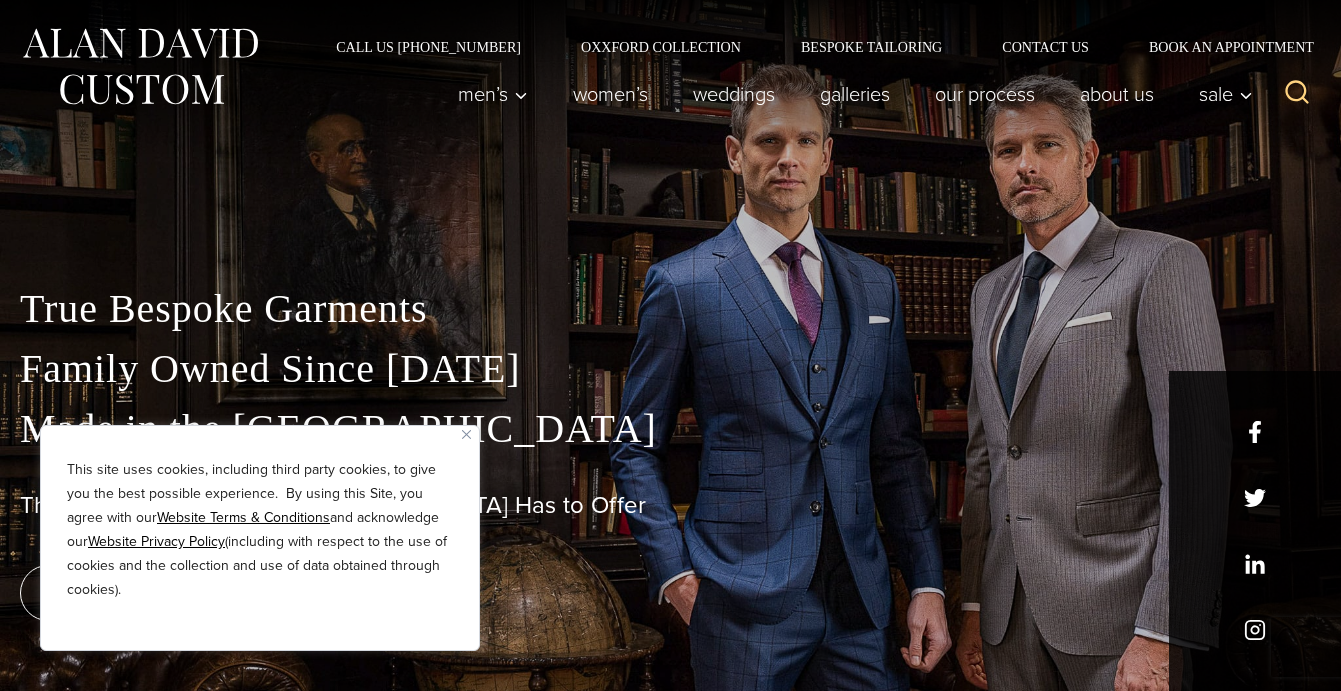 scroll, scrollTop: 0, scrollLeft: 0, axis: both 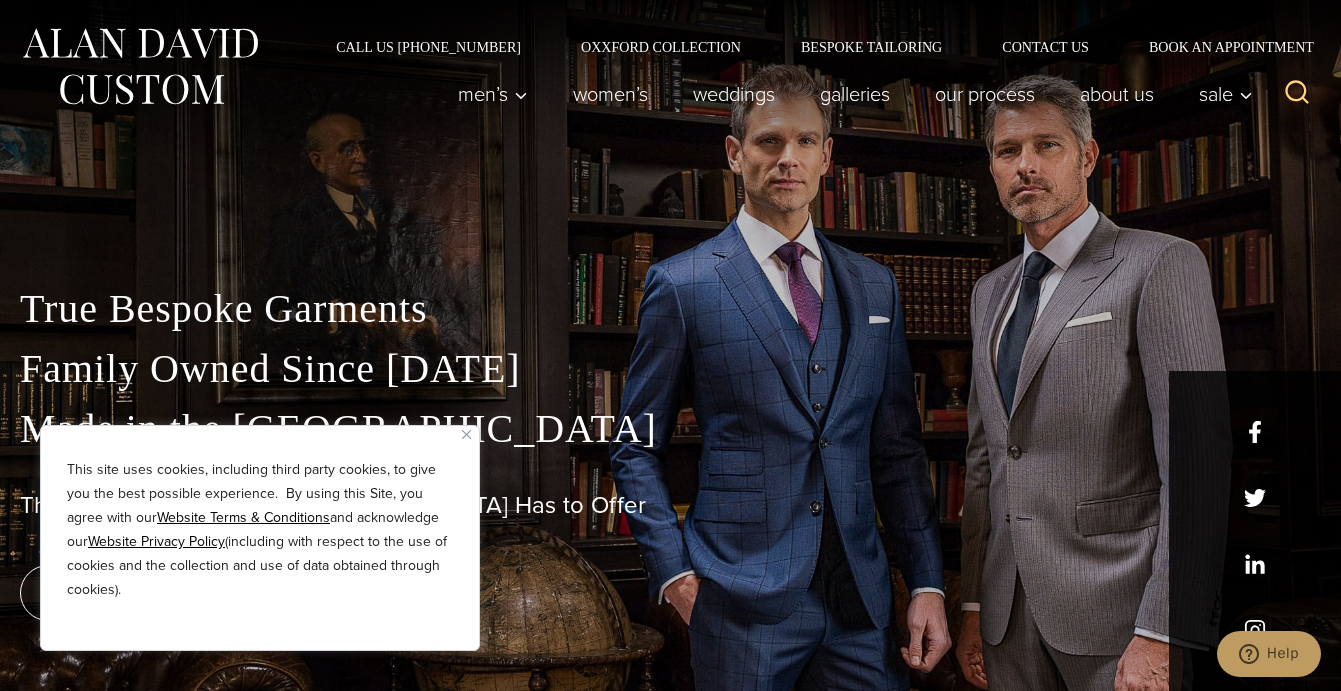 click on "This site uses cookies, including third party cookies, to give you the best possible experience.  By using this Site, you agree with our  Website Terms & Conditions  and acknowledge our  Website Privacy Policy  (including with respect to the use of cookies and the collection and use of data obtained through cookies)." at bounding box center [260, 538] 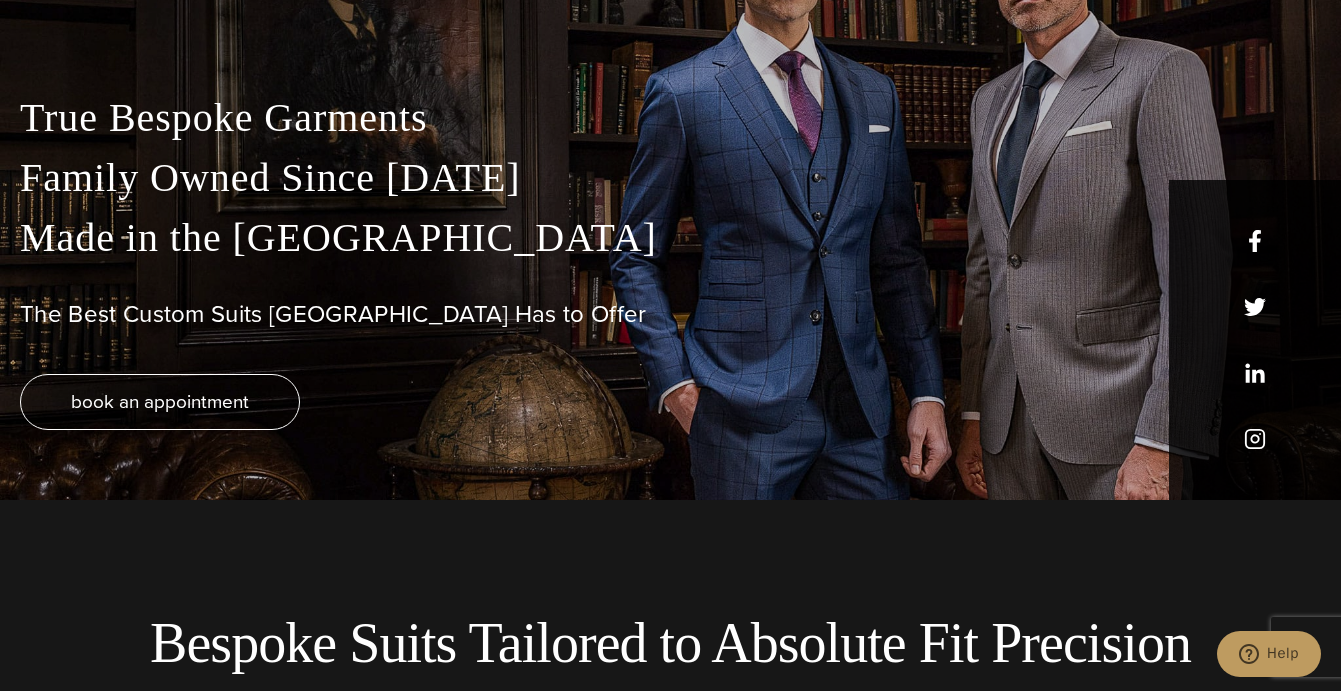 scroll, scrollTop: 215, scrollLeft: 0, axis: vertical 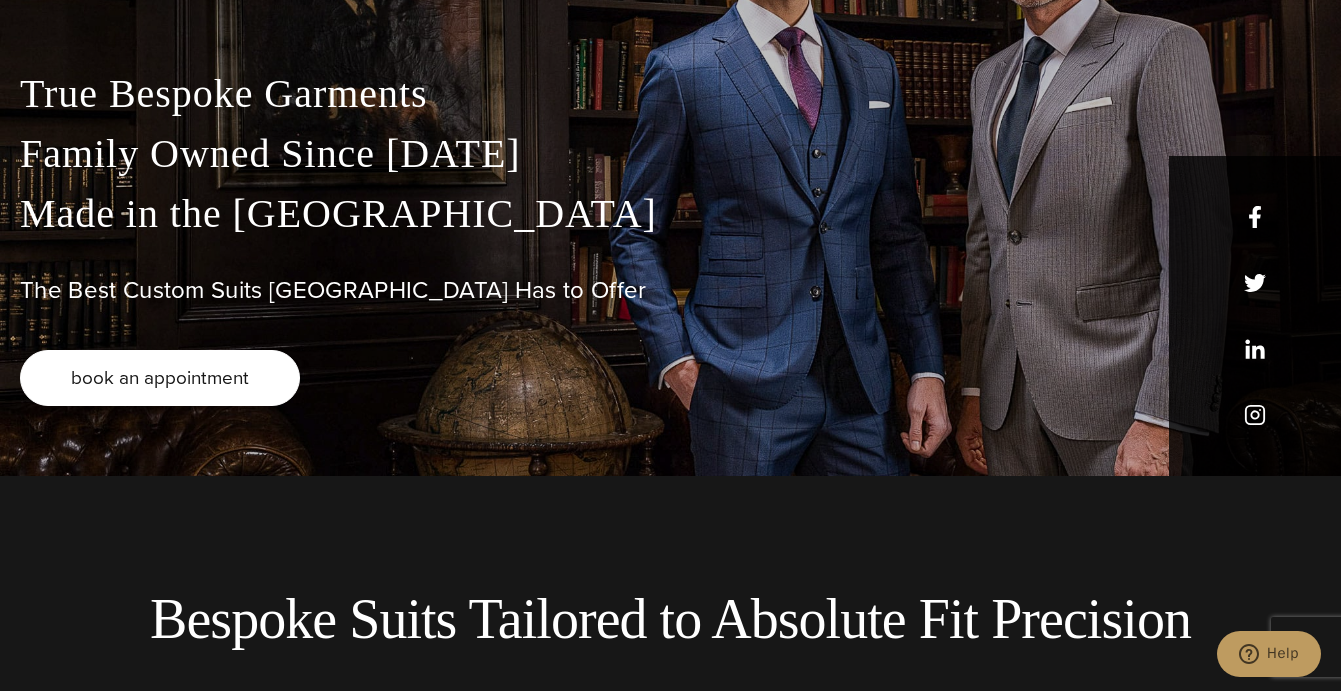click on "book an appointment" at bounding box center [160, 377] 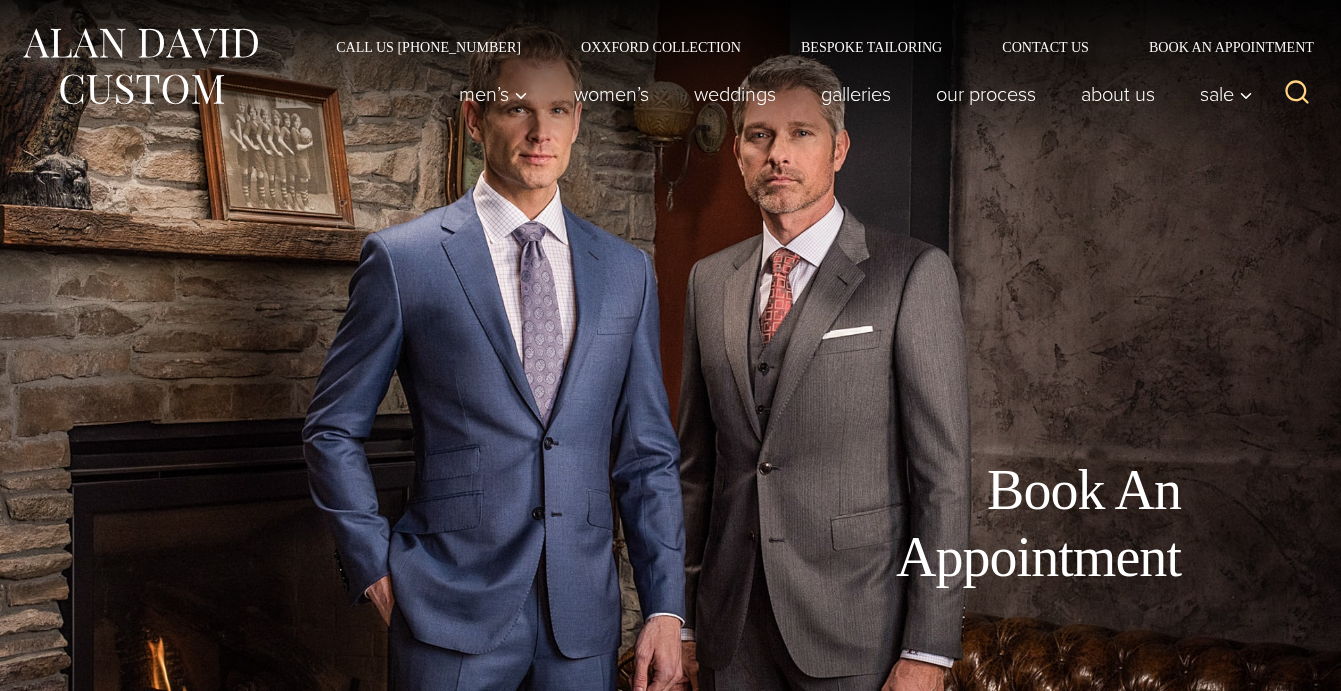 scroll, scrollTop: 0, scrollLeft: 0, axis: both 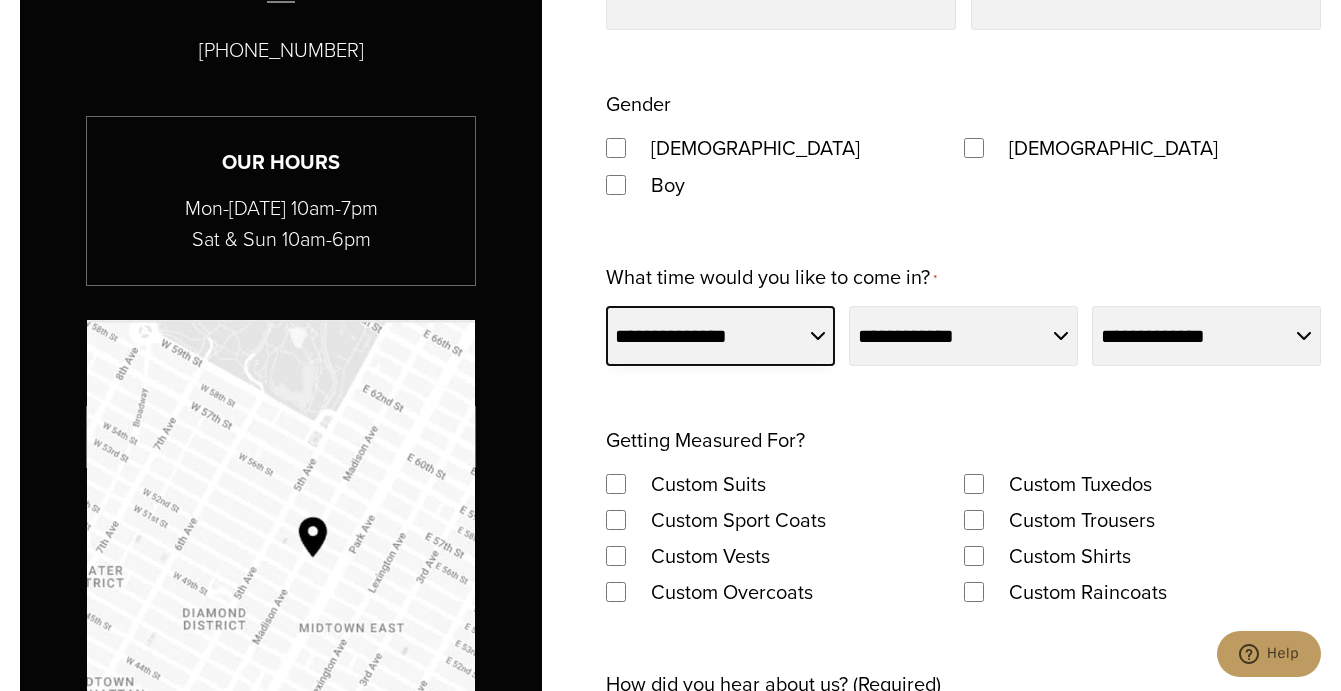 click on "**********" at bounding box center [720, 336] 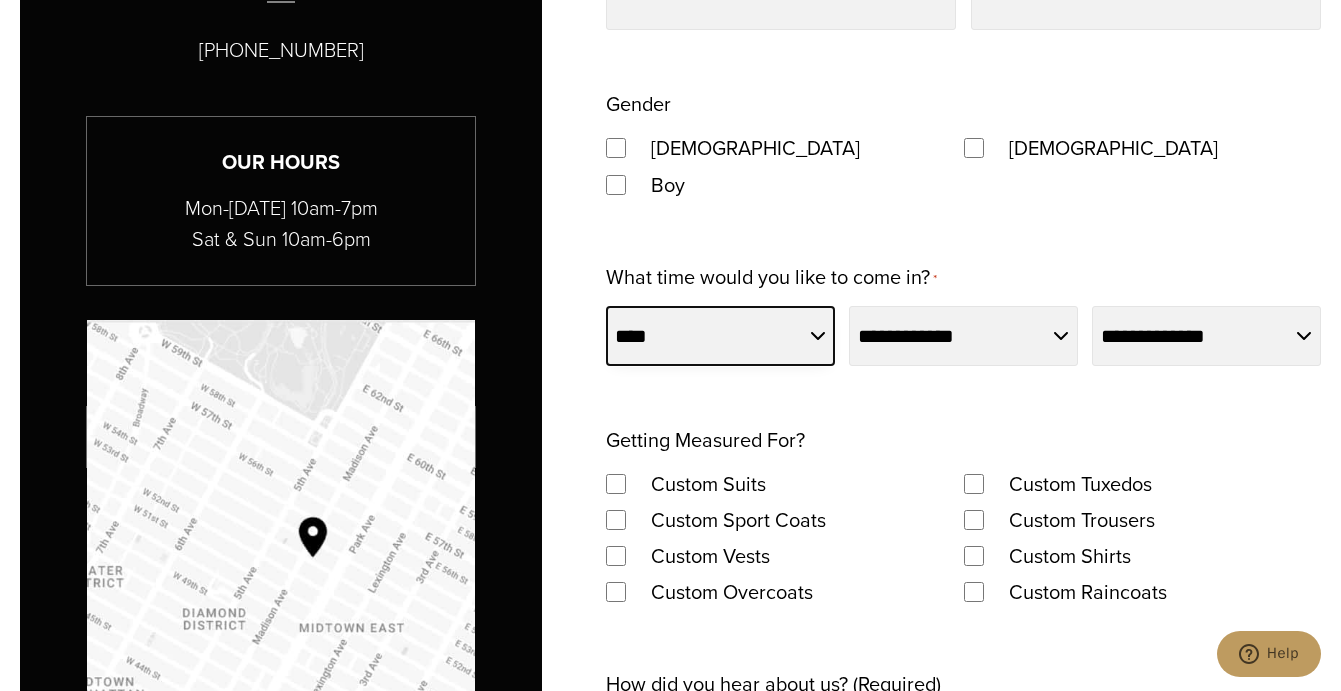click on "**********" at bounding box center (720, 336) 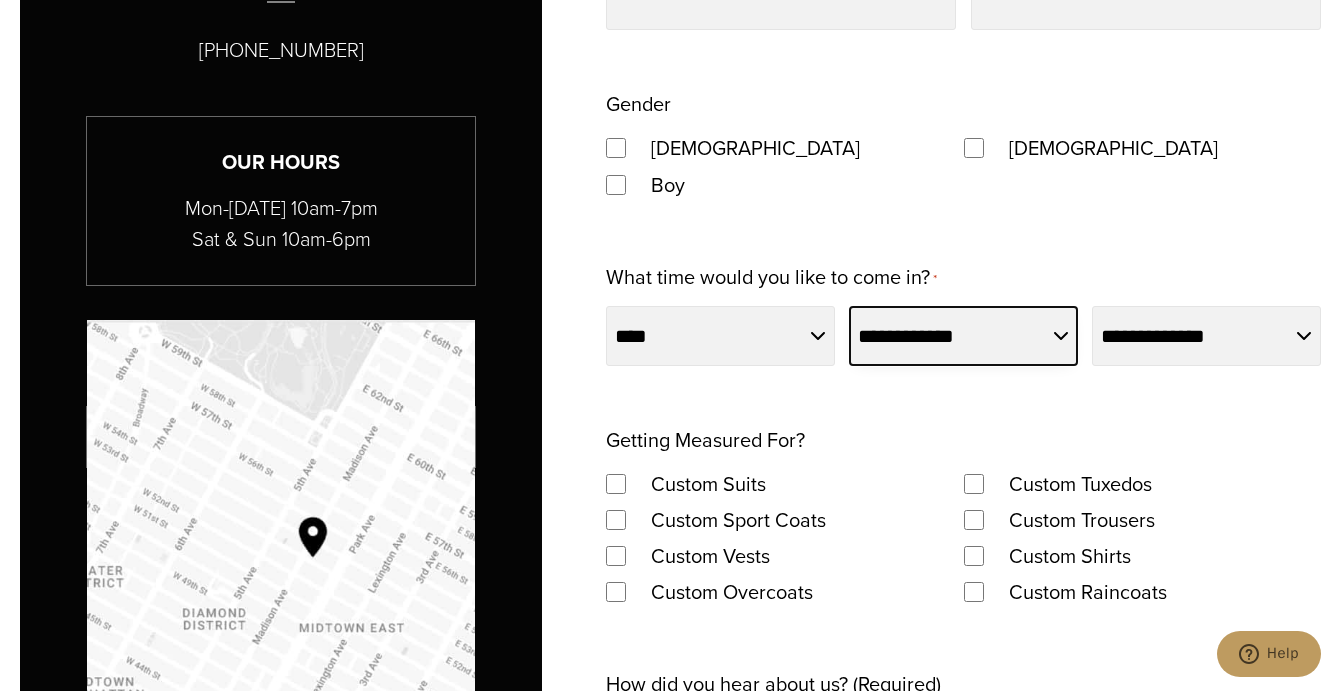 click on "**********" at bounding box center [963, 336] 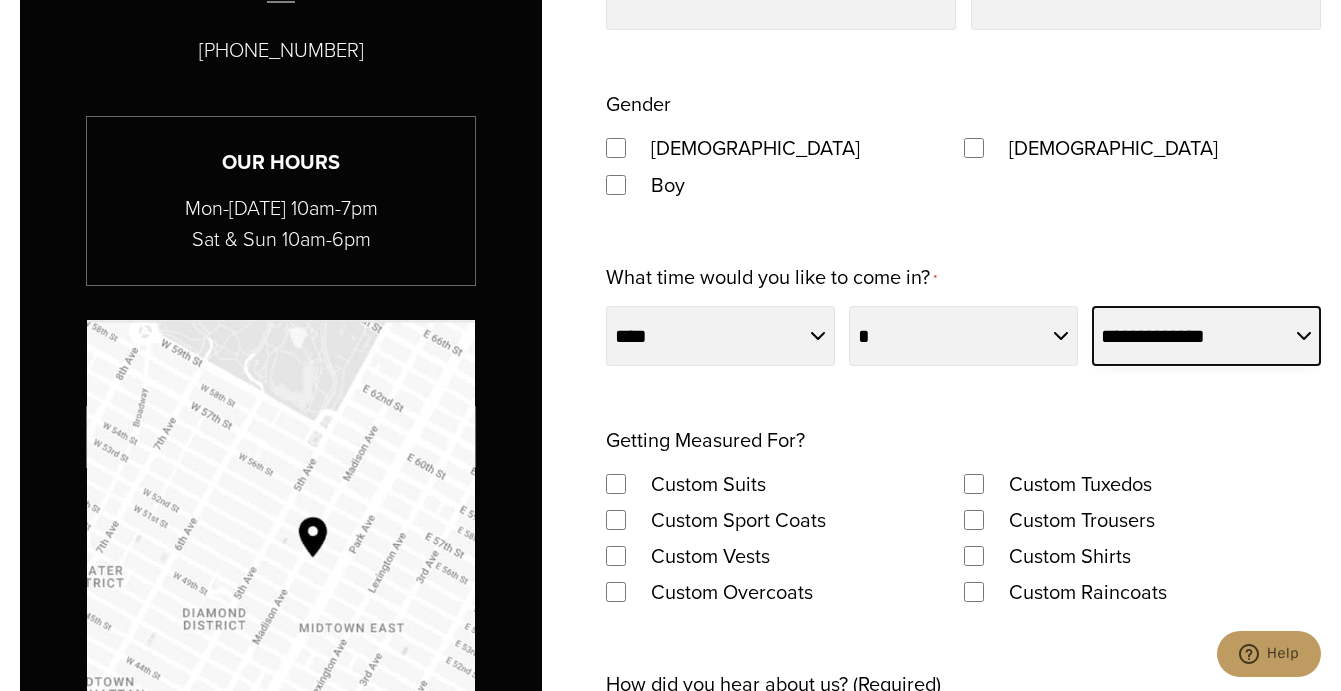 click on "**********" at bounding box center (1206, 336) 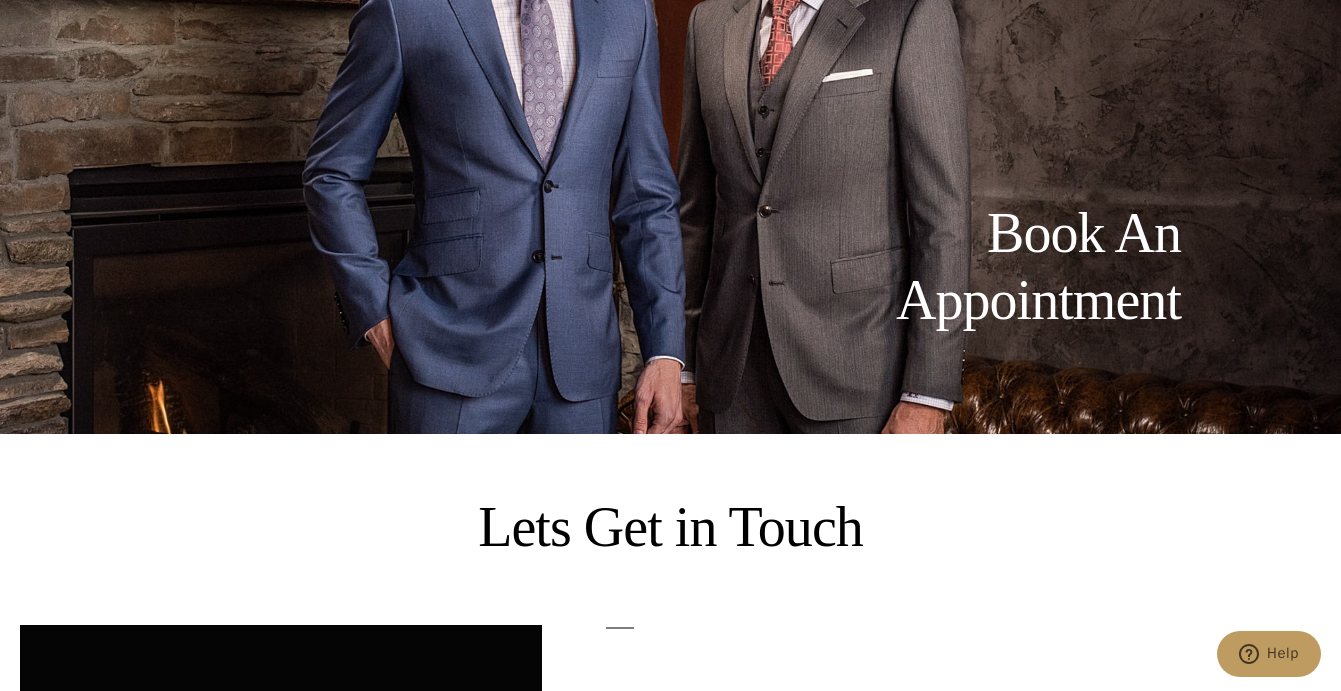 scroll, scrollTop: 0, scrollLeft: 0, axis: both 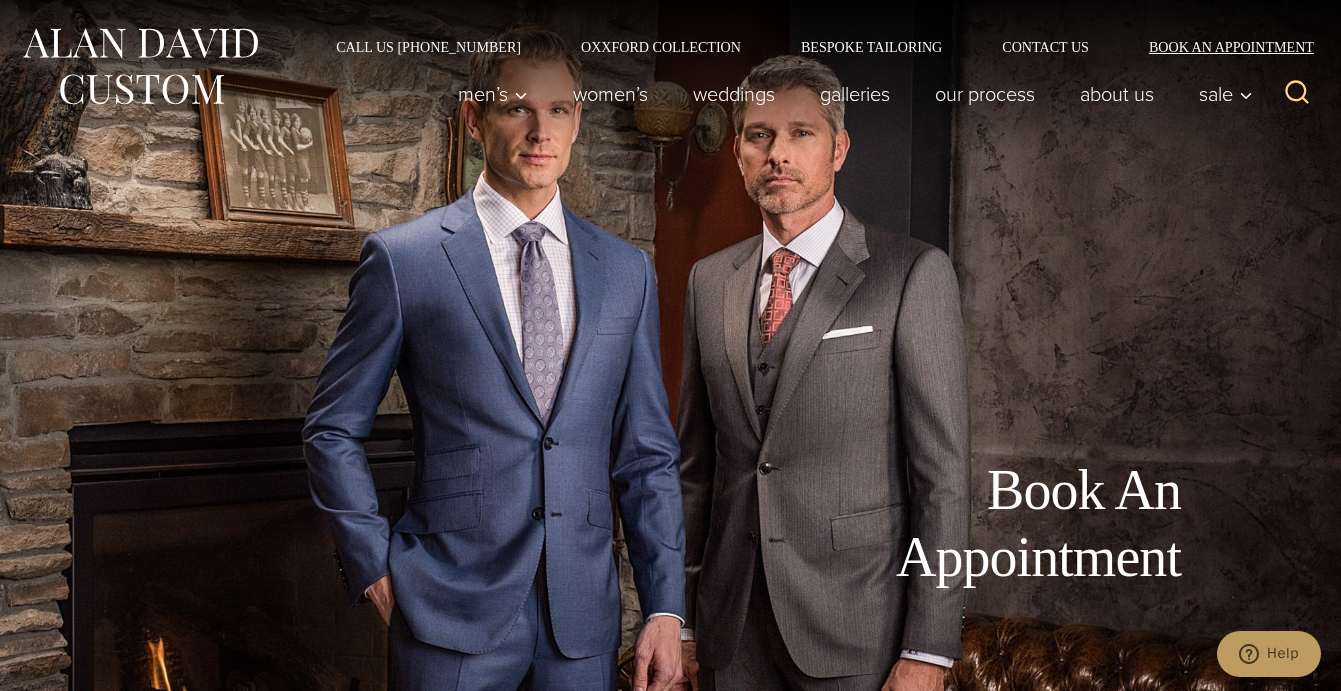 click on "Book an Appointment" at bounding box center [1220, 47] 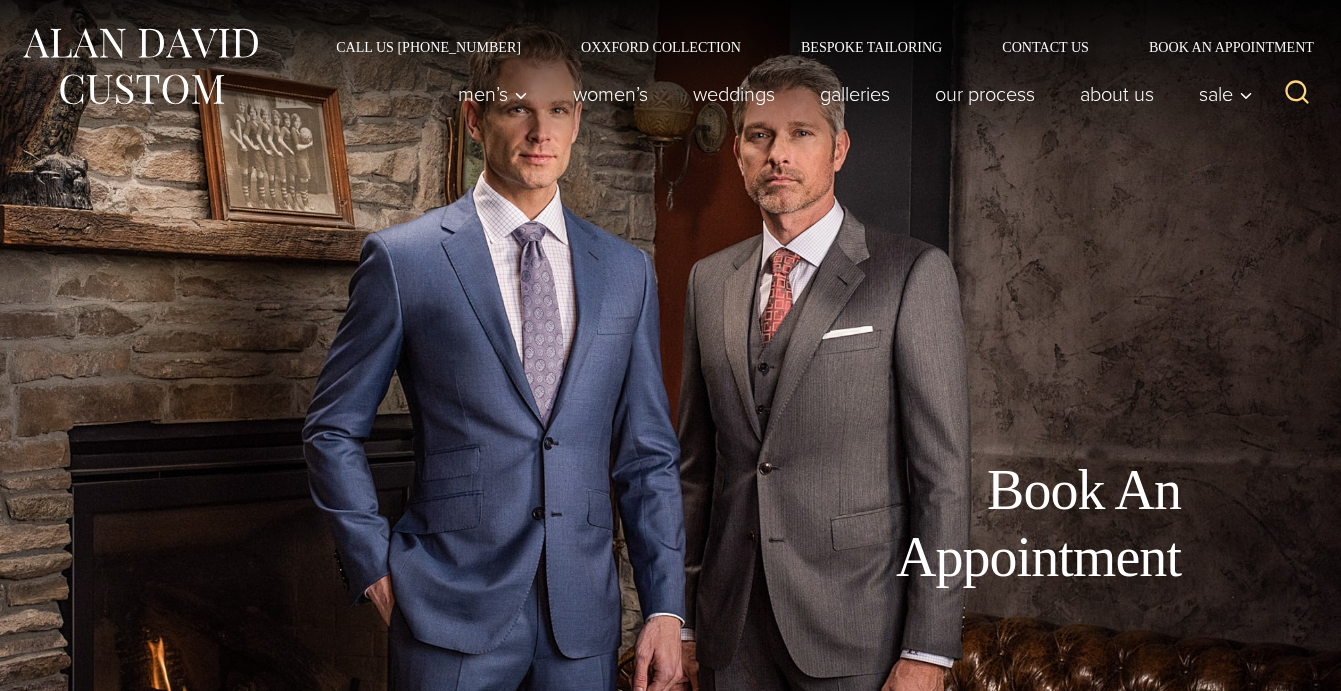 scroll, scrollTop: 0, scrollLeft: 0, axis: both 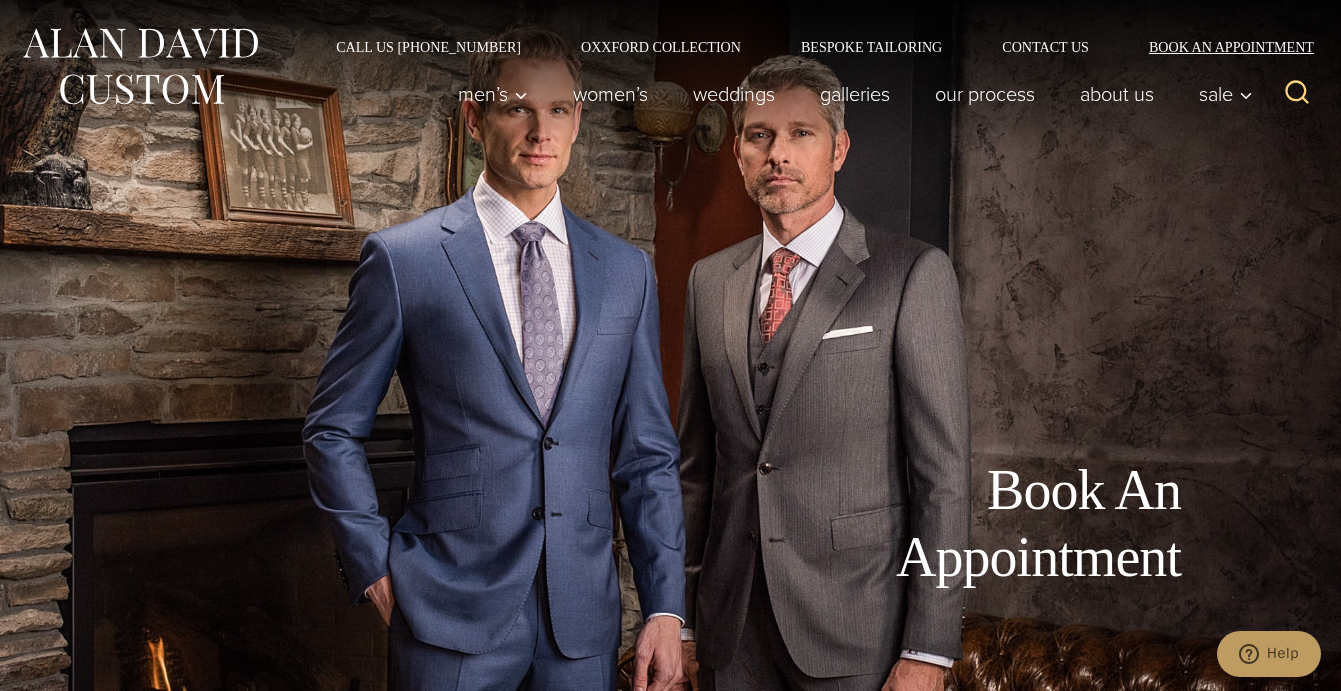click on "Book an Appointment" at bounding box center [1220, 47] 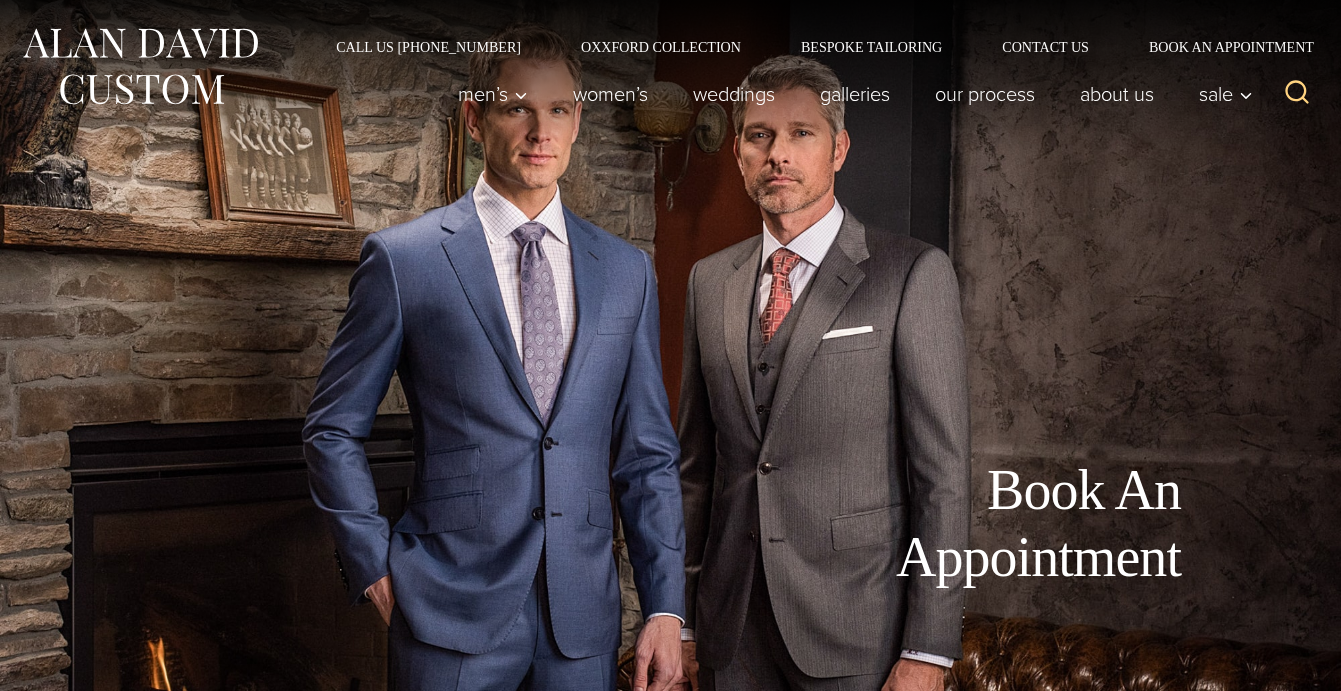 scroll, scrollTop: 0, scrollLeft: 0, axis: both 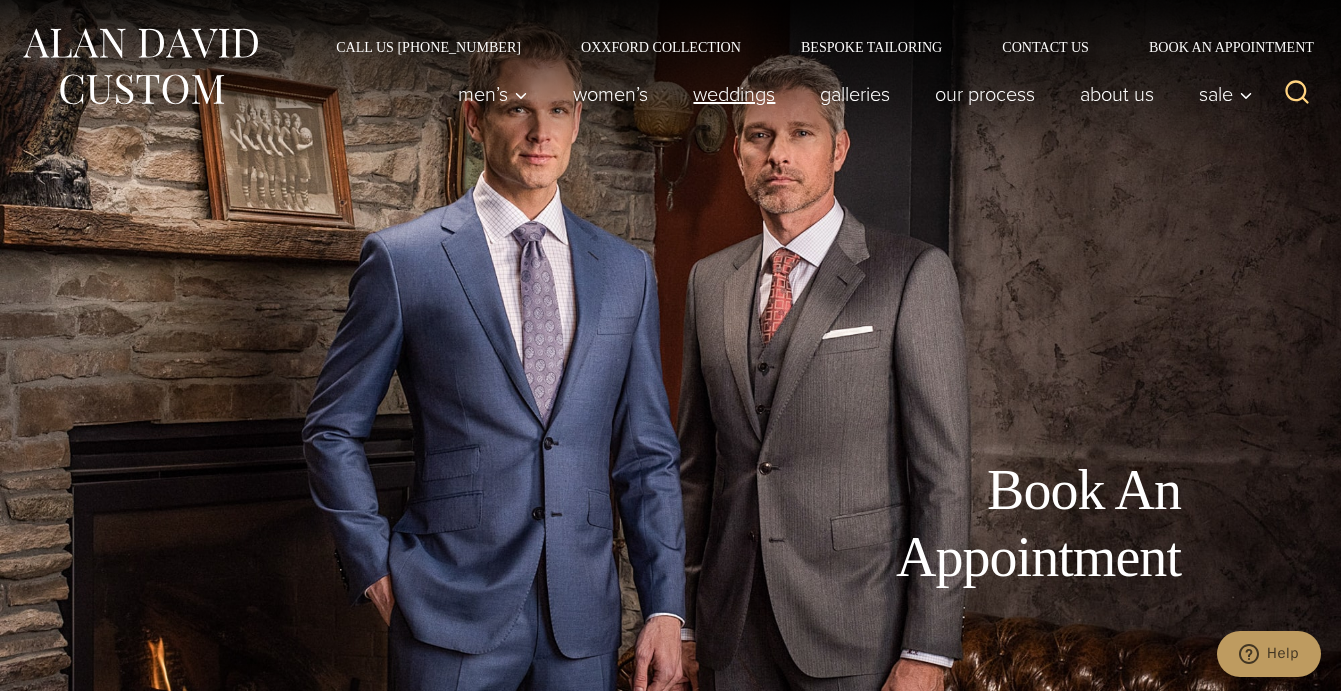 click on "weddings" at bounding box center [734, 94] 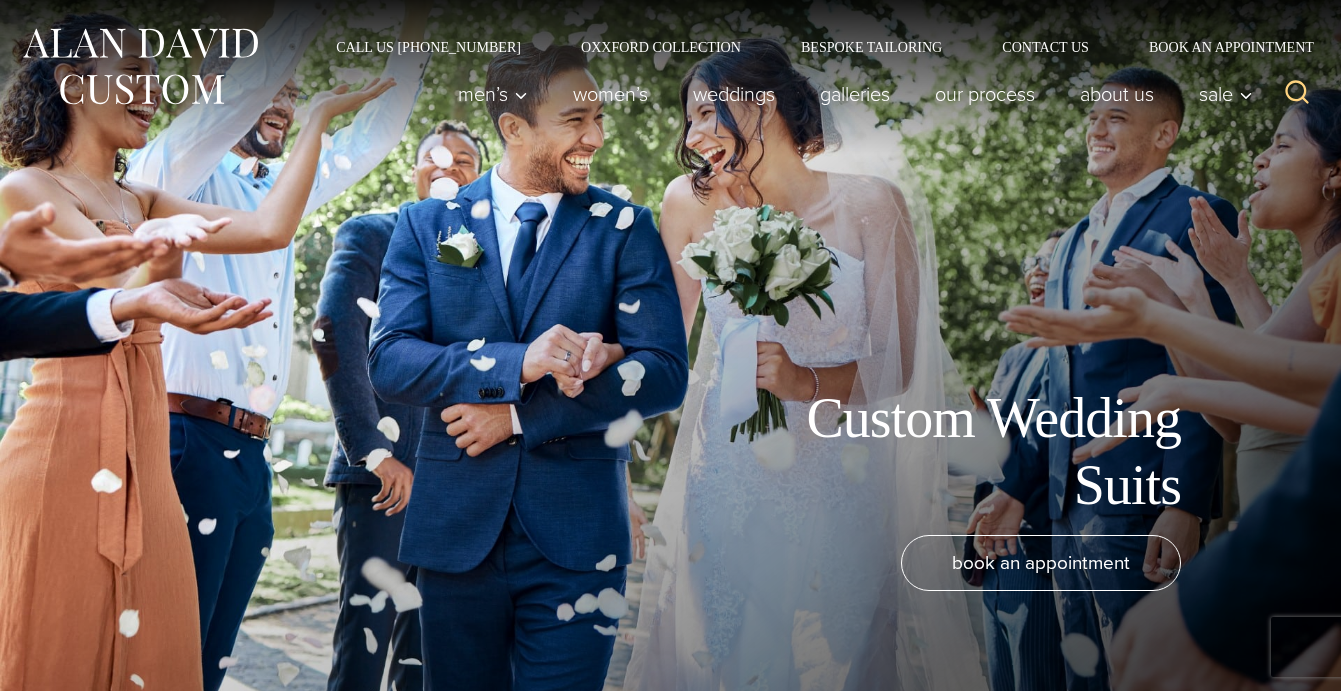 scroll, scrollTop: 0, scrollLeft: 0, axis: both 